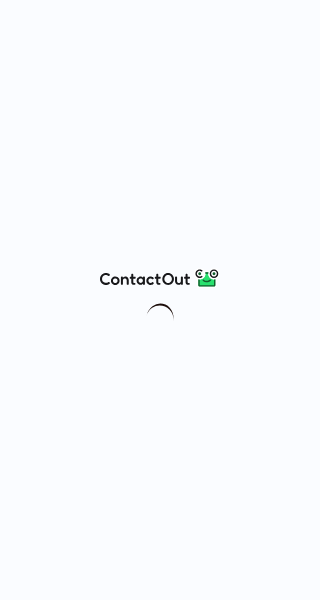 scroll, scrollTop: 0, scrollLeft: 0, axis: both 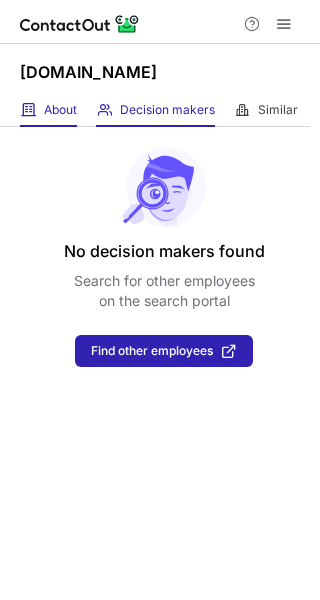 click on "About" at bounding box center (60, 110) 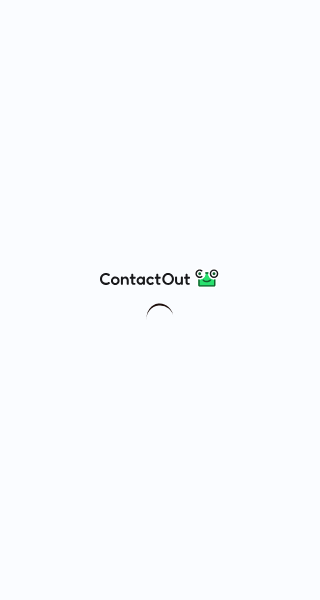scroll, scrollTop: 0, scrollLeft: 0, axis: both 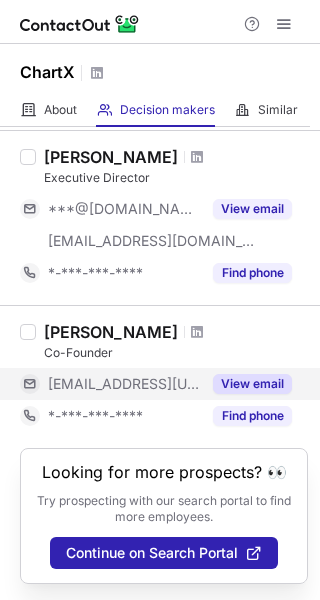 click on "View email" at bounding box center (252, 384) 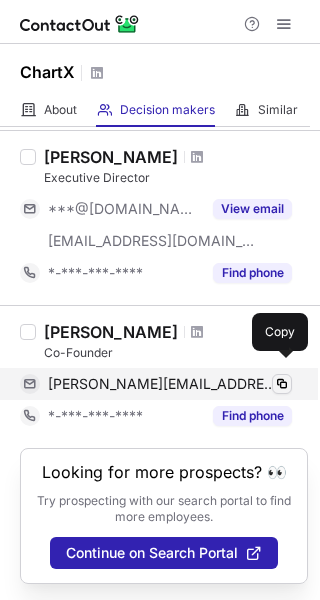 click at bounding box center (282, 384) 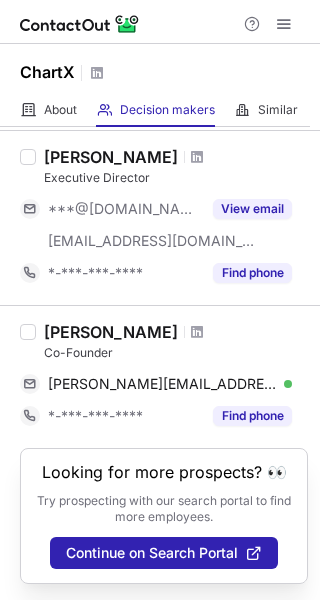 click on "Manik Akhand" at bounding box center (111, 332) 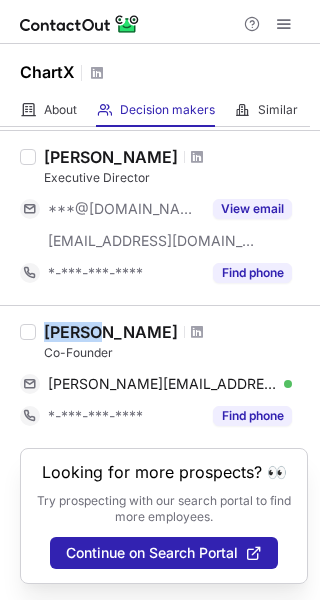 click on "Manik Akhand" at bounding box center [111, 332] 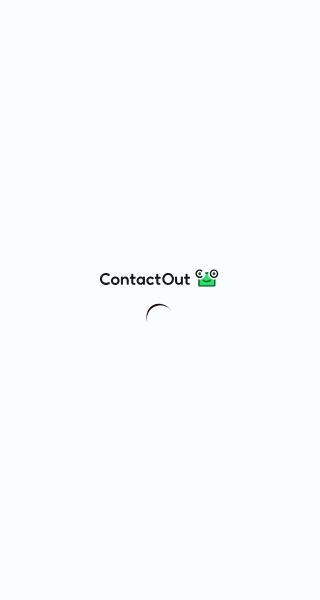 scroll, scrollTop: 0, scrollLeft: 0, axis: both 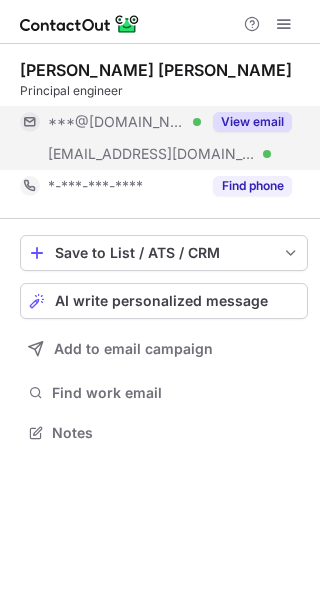 click on "View email" at bounding box center (252, 122) 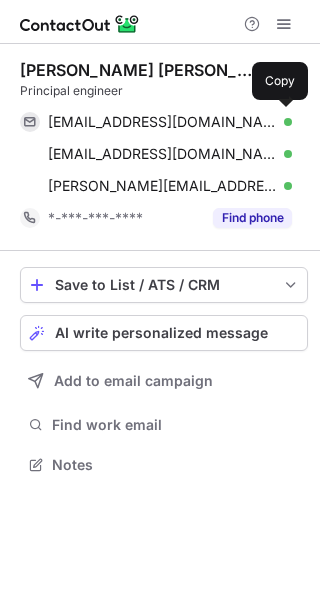 scroll, scrollTop: 9, scrollLeft: 10, axis: both 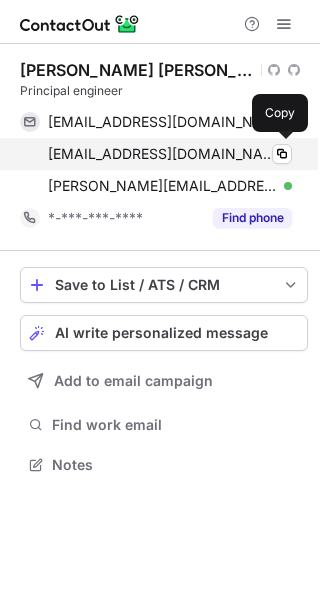 click on "jonathanfishner11@gmail.com Verified" at bounding box center (170, 154) 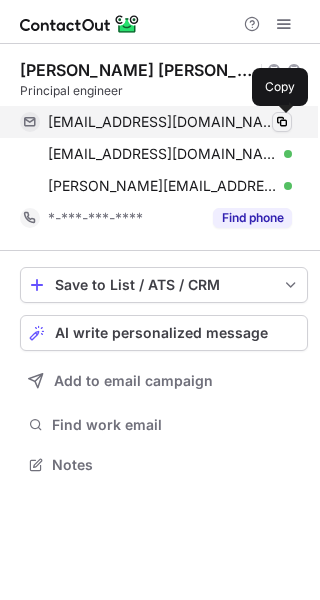 click at bounding box center [282, 122] 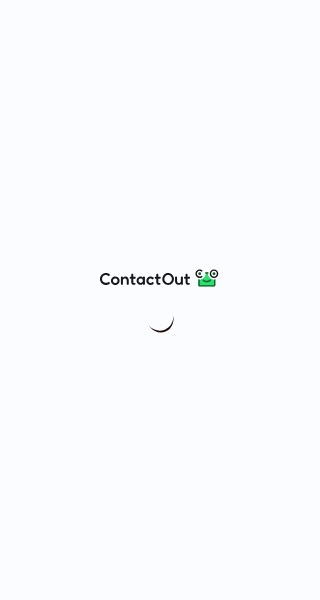 scroll, scrollTop: 0, scrollLeft: 0, axis: both 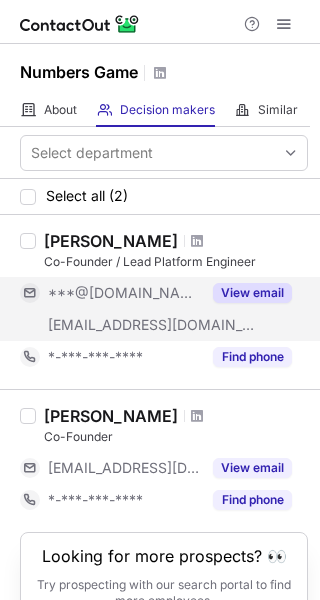 click on "View email" at bounding box center (252, 293) 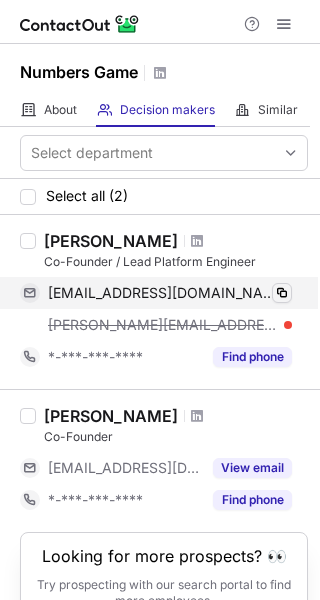 click at bounding box center [282, 293] 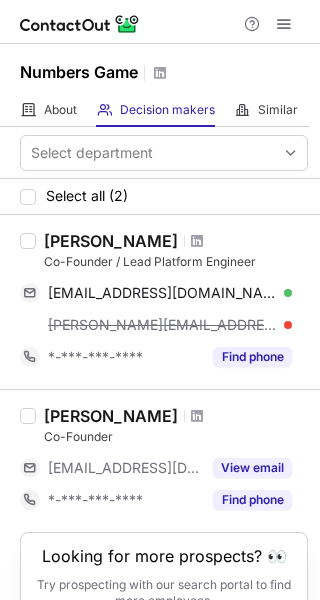 click on "Oliver Mcpheely" at bounding box center [111, 241] 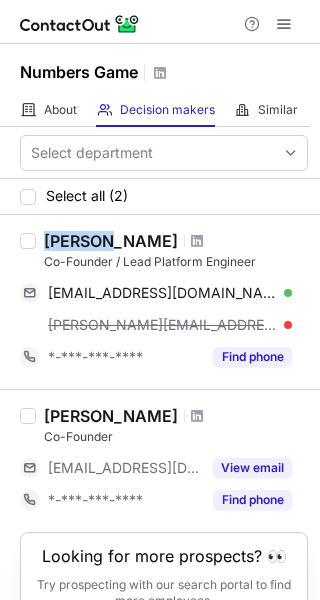 click on "Oliver Mcpheely" at bounding box center [111, 241] 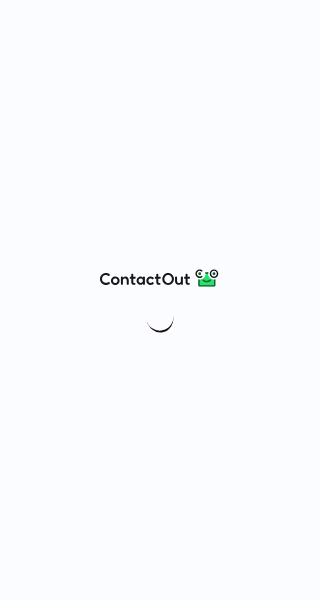 scroll, scrollTop: 0, scrollLeft: 0, axis: both 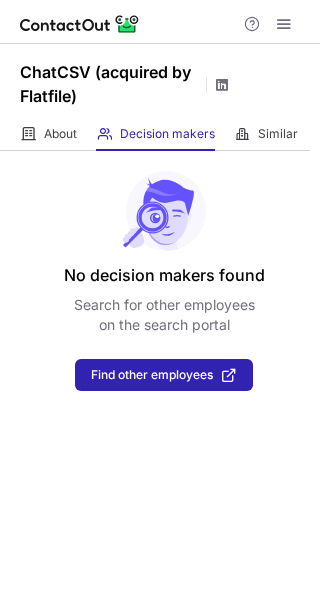 click at bounding box center (222, 85) 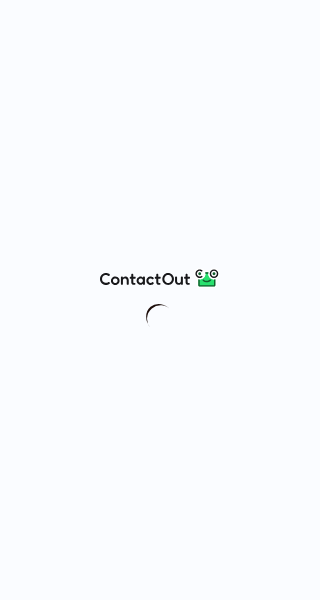 scroll, scrollTop: 0, scrollLeft: 0, axis: both 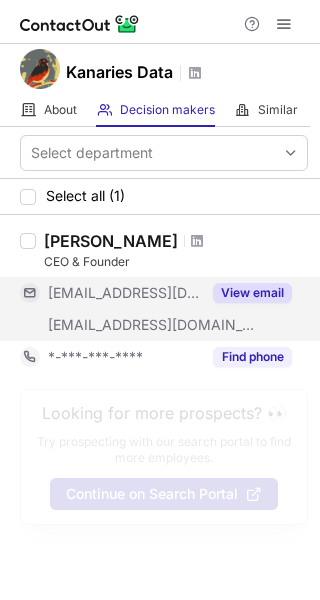 click on "View email" at bounding box center [252, 293] 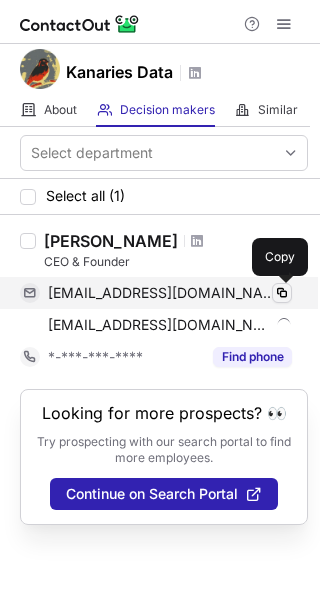 click at bounding box center [282, 293] 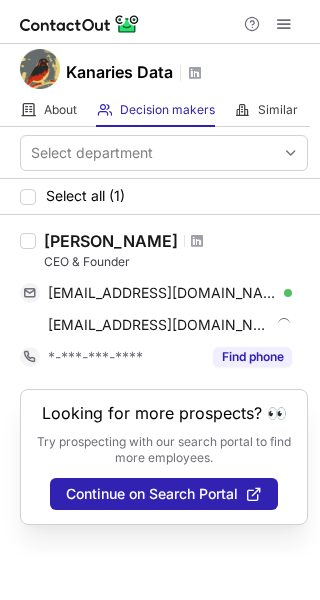 click on "Elwynn  Chen" at bounding box center [111, 241] 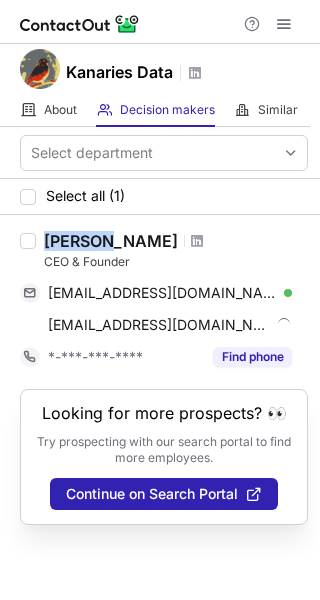 click on "Elwynn  Chen" at bounding box center (111, 241) 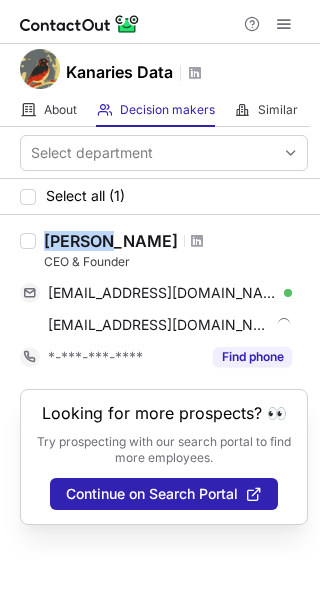 copy on "Elwynn" 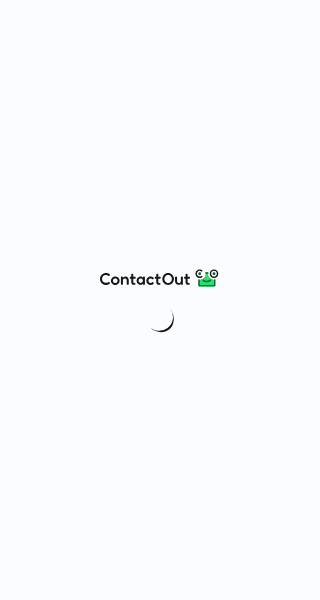 scroll, scrollTop: 0, scrollLeft: 0, axis: both 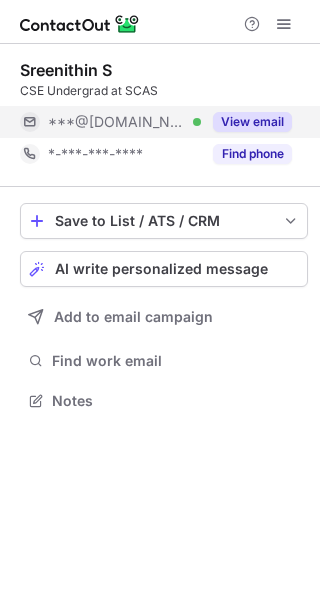 click on "View email" at bounding box center [252, 122] 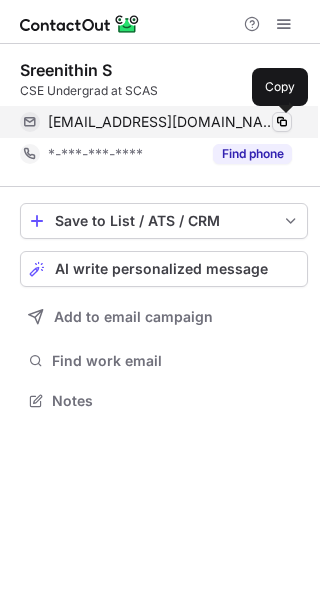 click at bounding box center (282, 122) 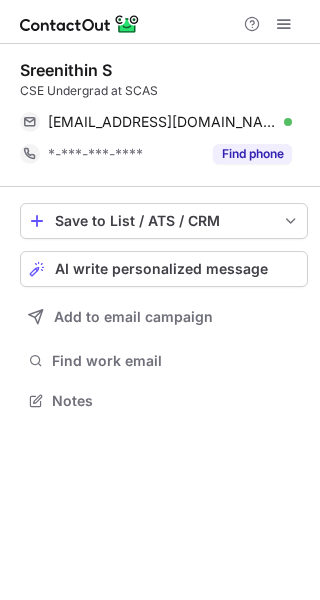 click on "Sreenithin S" at bounding box center [66, 70] 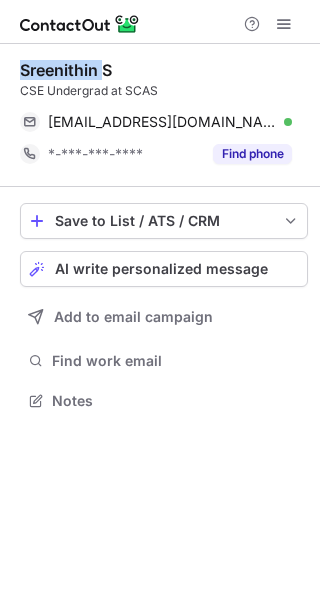 click on "Sreenithin S" at bounding box center [66, 70] 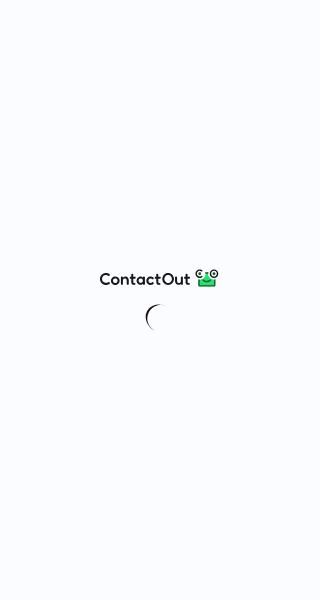 scroll, scrollTop: 0, scrollLeft: 0, axis: both 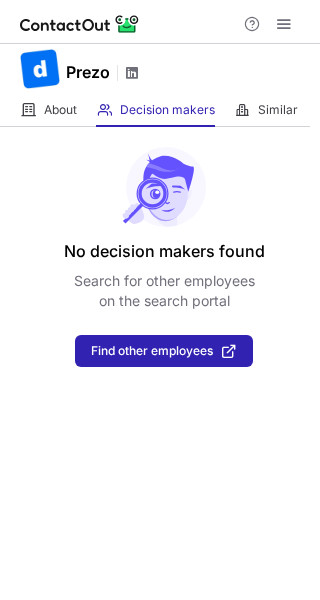 click at bounding box center [132, 73] 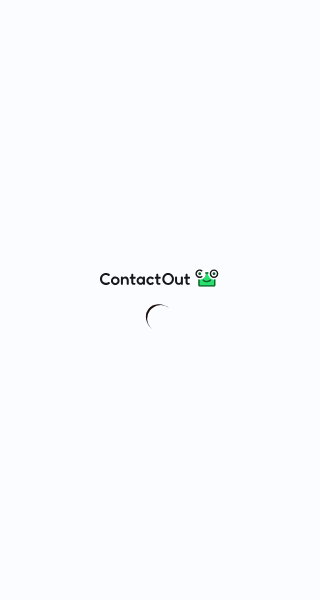scroll, scrollTop: 0, scrollLeft: 0, axis: both 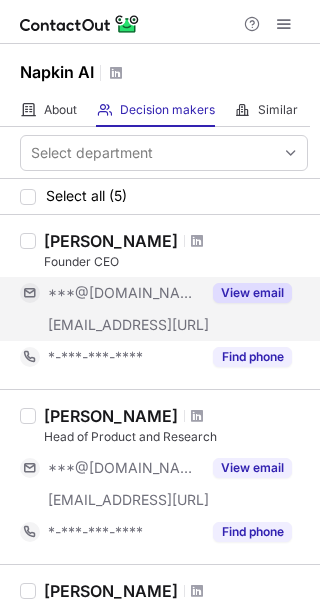 click on "View email" at bounding box center (252, 293) 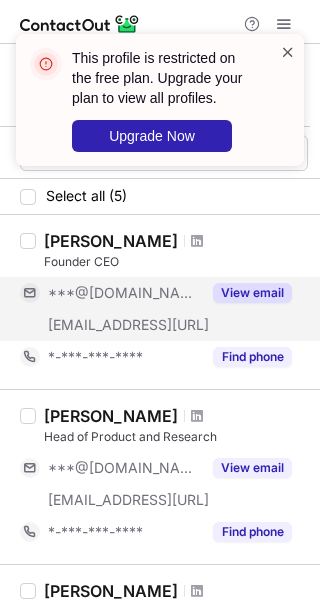 click at bounding box center [288, 52] 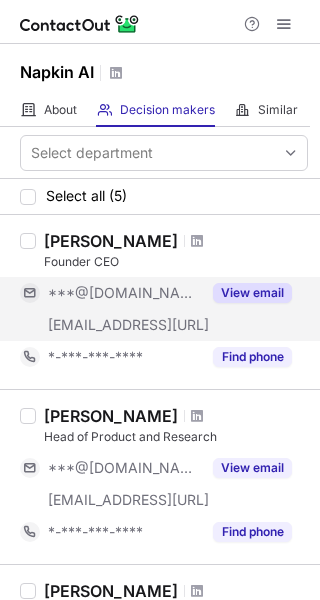 click on "This profile is restricted on the free plan. Upgrade your plan to view all profiles. Upgrade Now Napkin AI About About Company Decision makers View Employees Similar Similar Companies Select department Select all (5) Pramod Sharma Founder CEO ***@gmail.com ***@napkin.ai View email *-***-***-**** Find phone Genevieve Singer Head of Product and Research ***@gmail.com ***@napkin.ai View email *-***-***-**** Find phone Erwan Martin Director Web Engineering / Research ***@yahoo.fr ***@erwan.io ***@napkin.ai View email *-***-***-**** Find phone Jerome Scholler Founder CTO ***@gmail.com ***@tangibleplay.com ***@napkin.ai View email *-***-***-**** Find phone Akshit Agarwal Business & Growth ***@napkin.ai View email *-***-***-**** Find phone Looking for more prospects? 👀 Try prospecting with our search portal to find more employees. Continue on Search Portal" at bounding box center (160, 300) 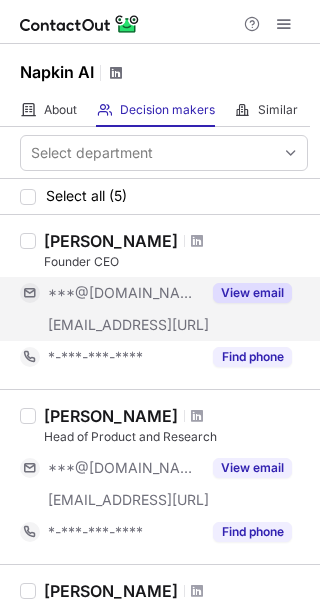 click at bounding box center [116, 73] 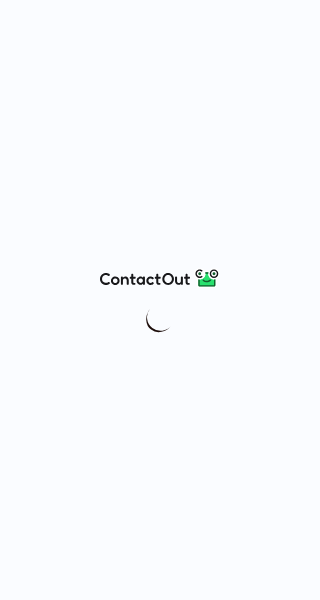 scroll, scrollTop: 0, scrollLeft: 0, axis: both 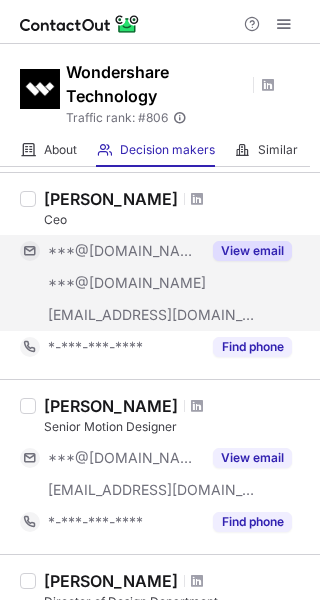 click on "View email" at bounding box center (252, 251) 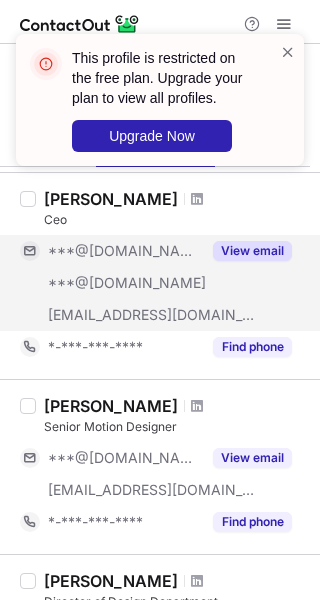 click on "This profile is restricted on the free plan. Upgrade your plan to view all profiles. Upgrade Now" at bounding box center (160, 108) 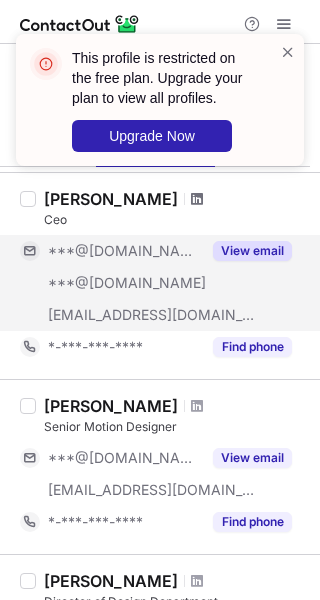 click at bounding box center (197, 199) 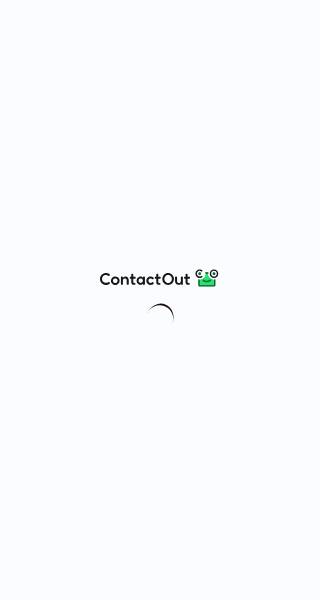 scroll, scrollTop: 0, scrollLeft: 0, axis: both 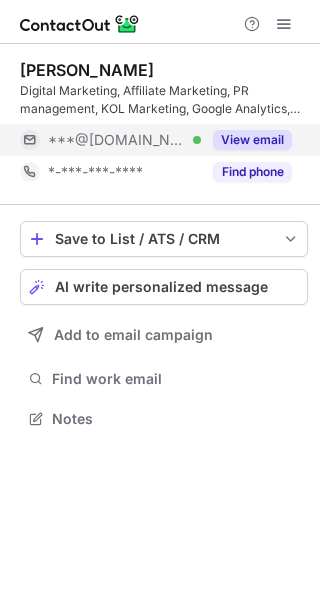 click on "View email" at bounding box center [252, 140] 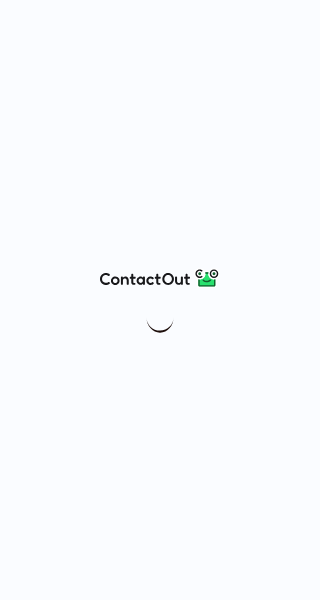 scroll, scrollTop: 0, scrollLeft: 0, axis: both 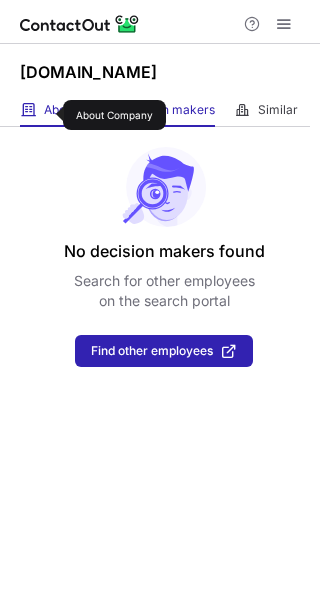 click on "About" at bounding box center (60, 110) 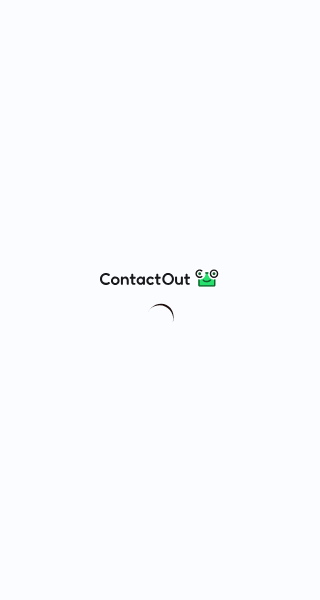 scroll, scrollTop: 0, scrollLeft: 0, axis: both 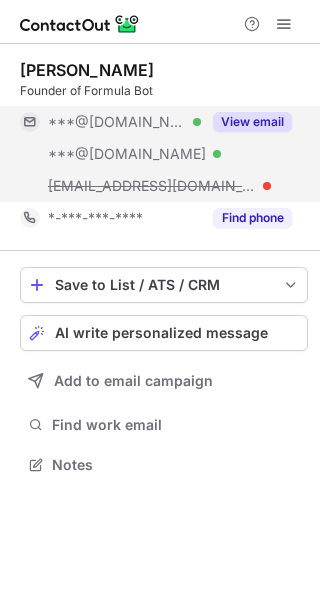 click on "View email" at bounding box center [252, 122] 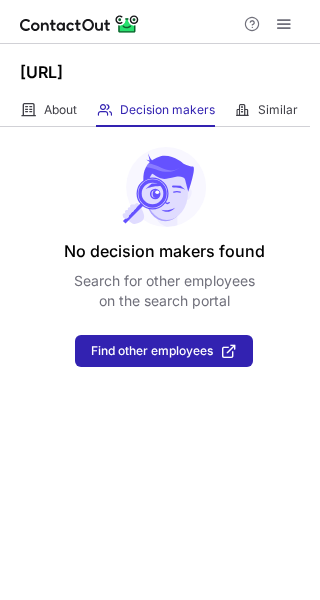 scroll, scrollTop: 0, scrollLeft: 0, axis: both 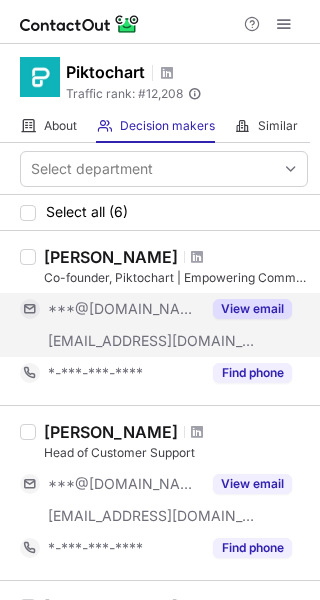 click on "View email" at bounding box center (252, 309) 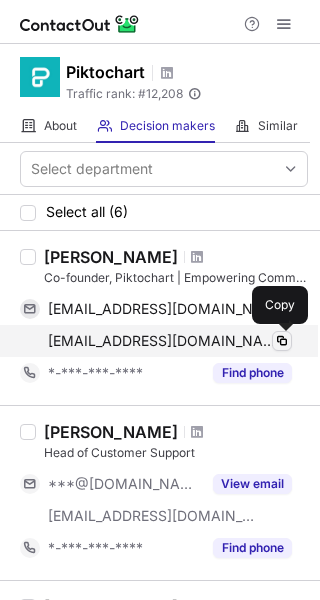 click at bounding box center [282, 341] 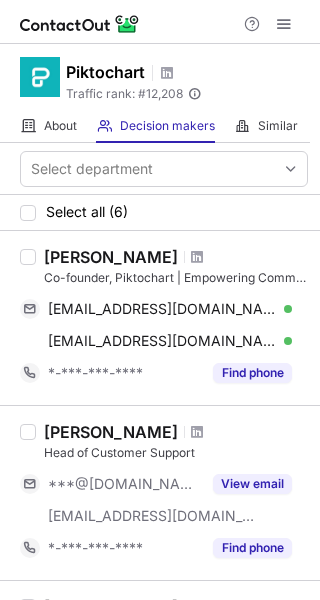 click on "Ai Ching Goh" at bounding box center (111, 257) 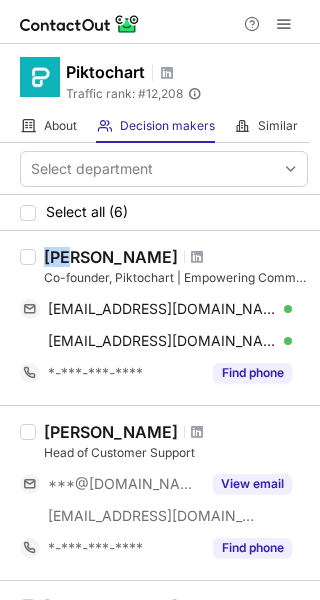click on "Ai Ching Goh" at bounding box center (111, 257) 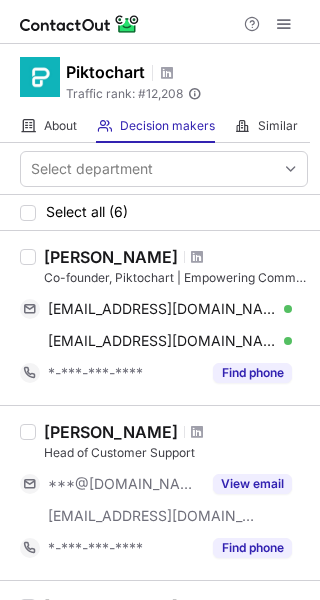 click on "Ai Ching Goh" at bounding box center [111, 257] 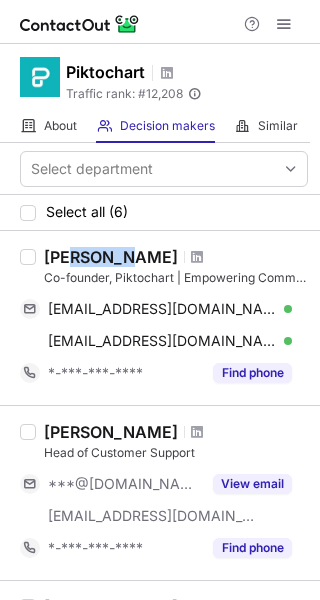 click on "Ai Ching Goh" at bounding box center (111, 257) 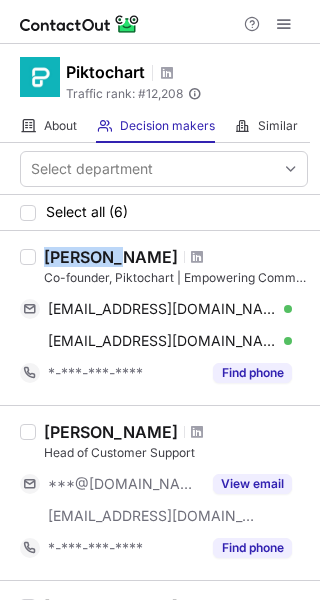 drag, startPoint x: 41, startPoint y: 263, endPoint x: 105, endPoint y: 263, distance: 64 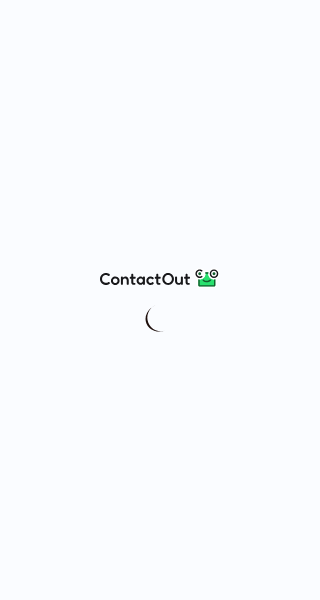 scroll, scrollTop: 0, scrollLeft: 0, axis: both 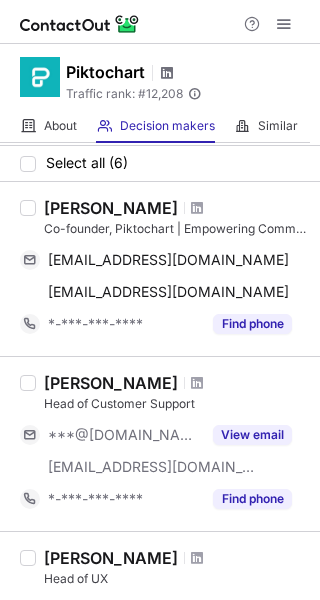 click at bounding box center [167, 73] 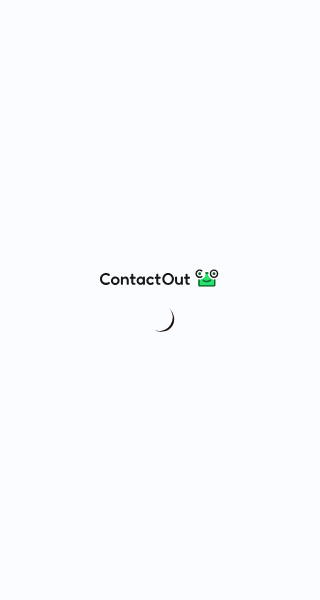 scroll, scrollTop: 0, scrollLeft: 0, axis: both 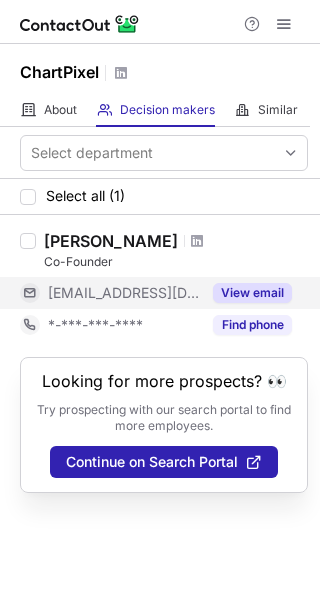 click on "View email" at bounding box center [252, 293] 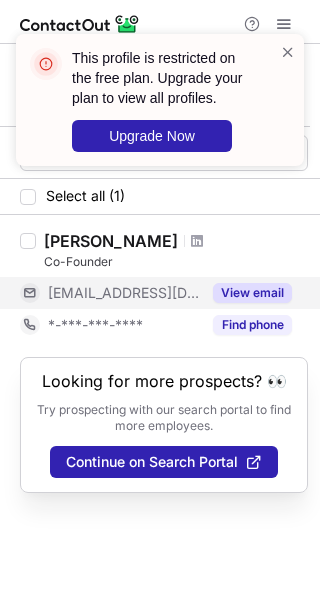 click at bounding box center (197, 241) 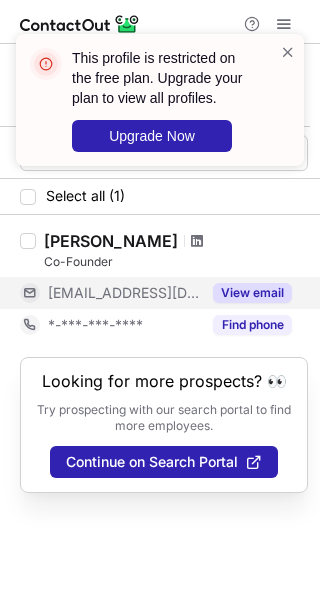 click at bounding box center (197, 241) 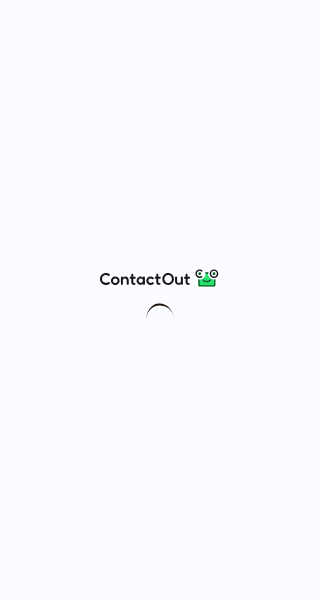 scroll, scrollTop: 0, scrollLeft: 0, axis: both 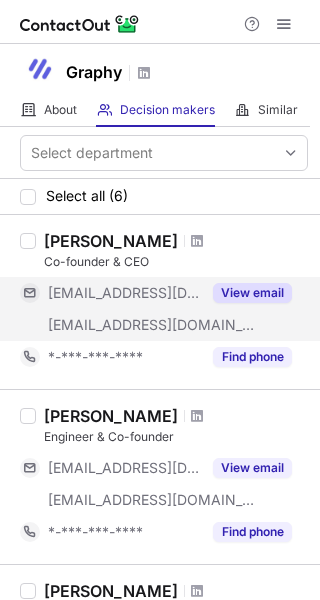 click on "View email" at bounding box center [252, 293] 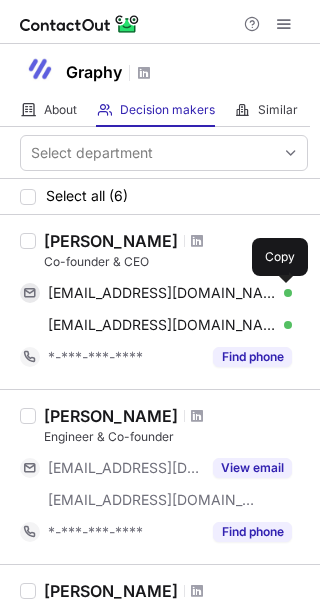 click at bounding box center [282, 293] 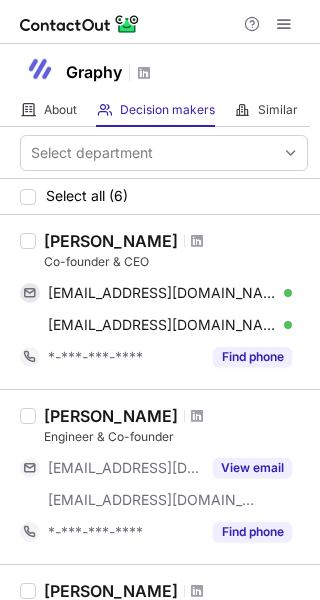 click on "Andrey Vinitsky" at bounding box center (111, 241) 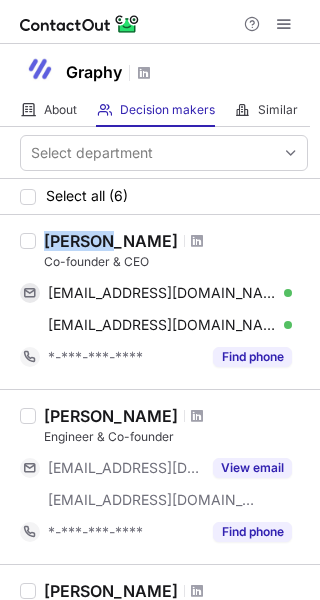 click on "Andrey Vinitsky" at bounding box center (111, 241) 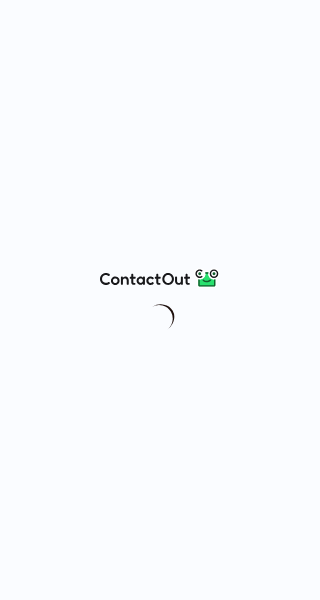 scroll, scrollTop: 0, scrollLeft: 0, axis: both 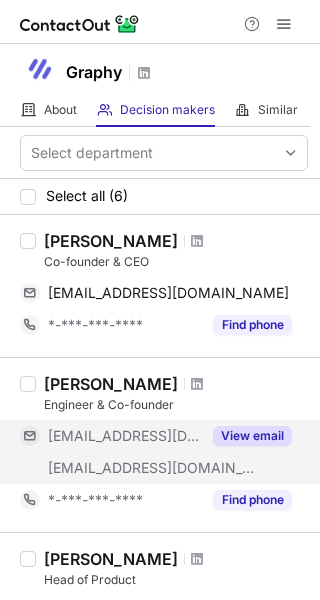 click on "View email" at bounding box center [252, 436] 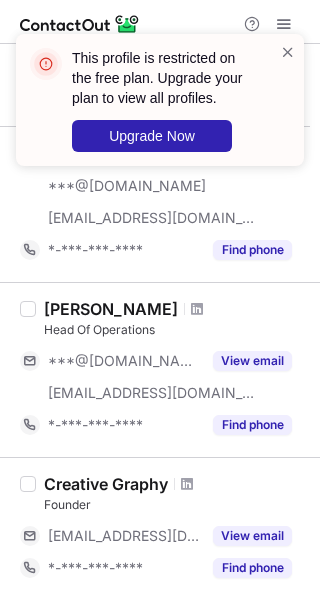 scroll, scrollTop: 700, scrollLeft: 0, axis: vertical 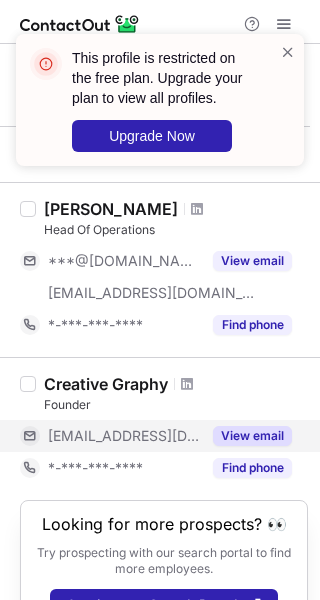 click on "View email" at bounding box center (252, 436) 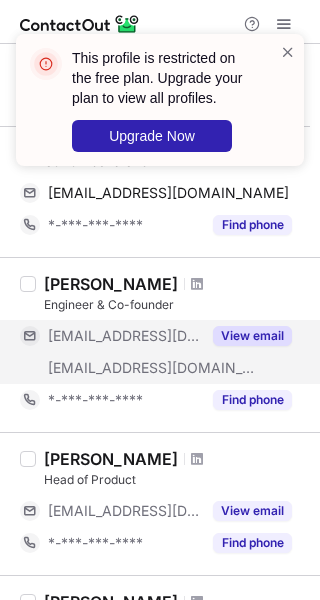 scroll, scrollTop: 0, scrollLeft: 0, axis: both 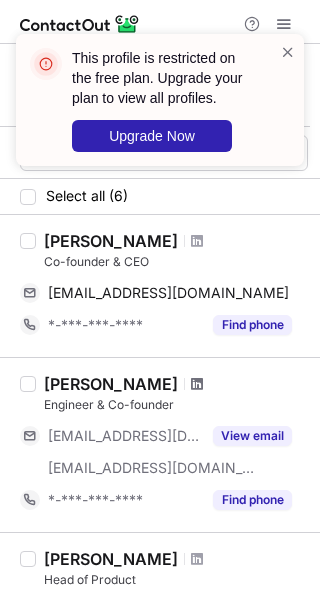 click at bounding box center (197, 384) 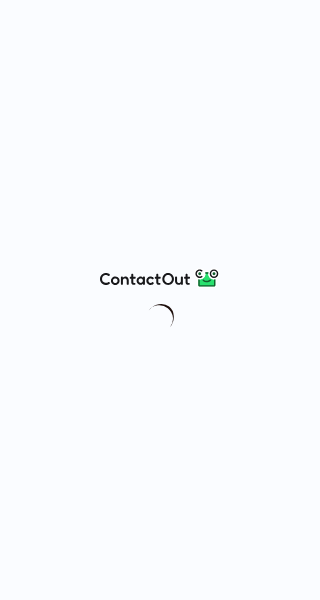 scroll, scrollTop: 0, scrollLeft: 0, axis: both 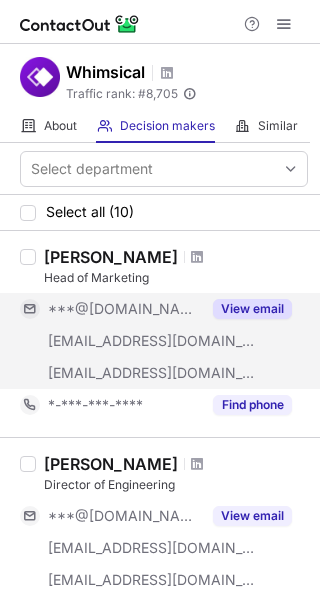 click on "View email" at bounding box center (252, 309) 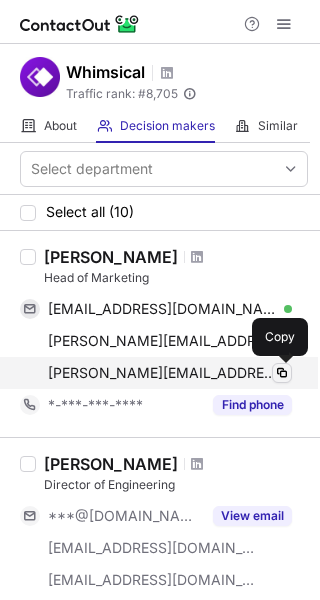 click at bounding box center (282, 373) 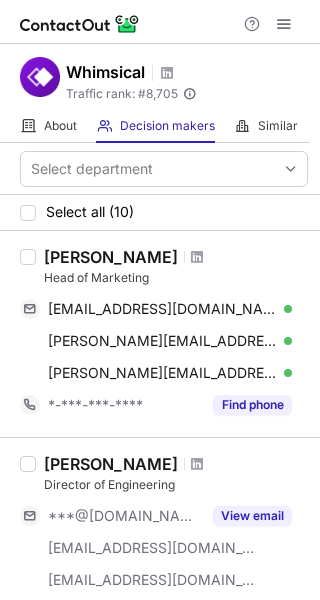 click on "[PERSON_NAME]" at bounding box center [111, 257] 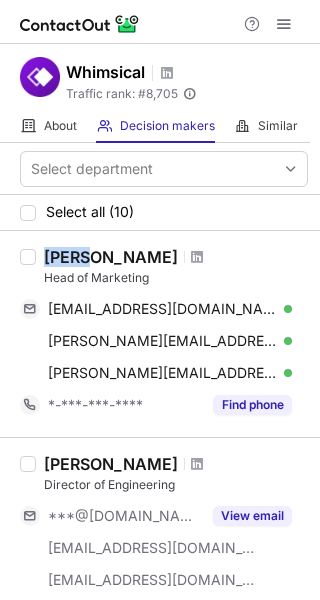 click on "[PERSON_NAME]" at bounding box center [111, 257] 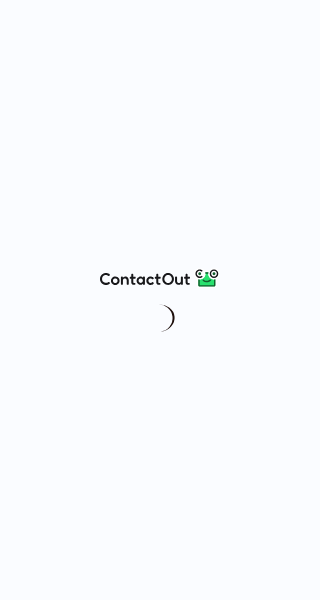 scroll, scrollTop: 0, scrollLeft: 0, axis: both 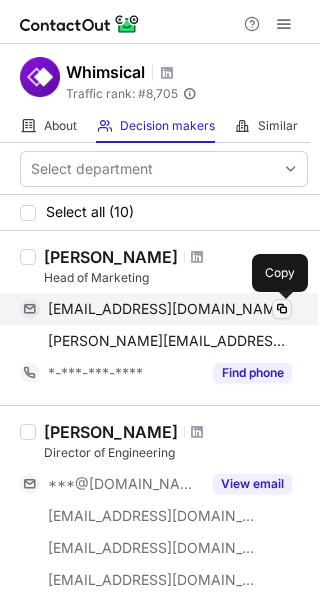 click at bounding box center [282, 309] 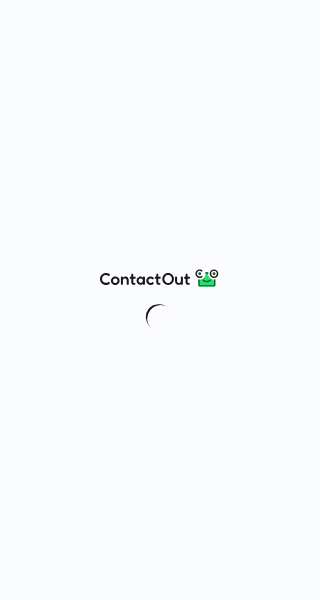 scroll, scrollTop: 0, scrollLeft: 0, axis: both 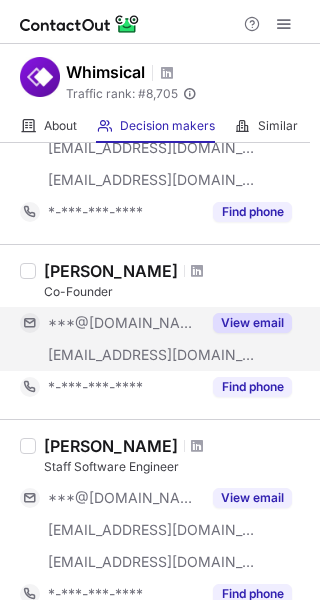 click on "View email" at bounding box center [252, 323] 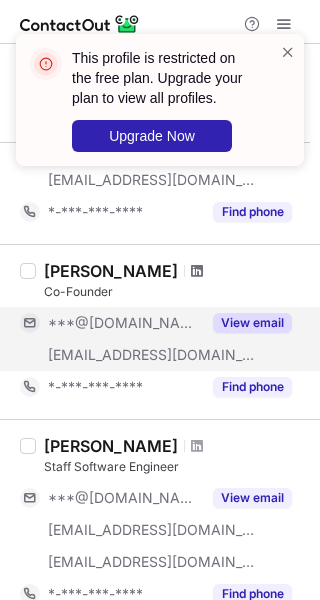 click at bounding box center (197, 271) 